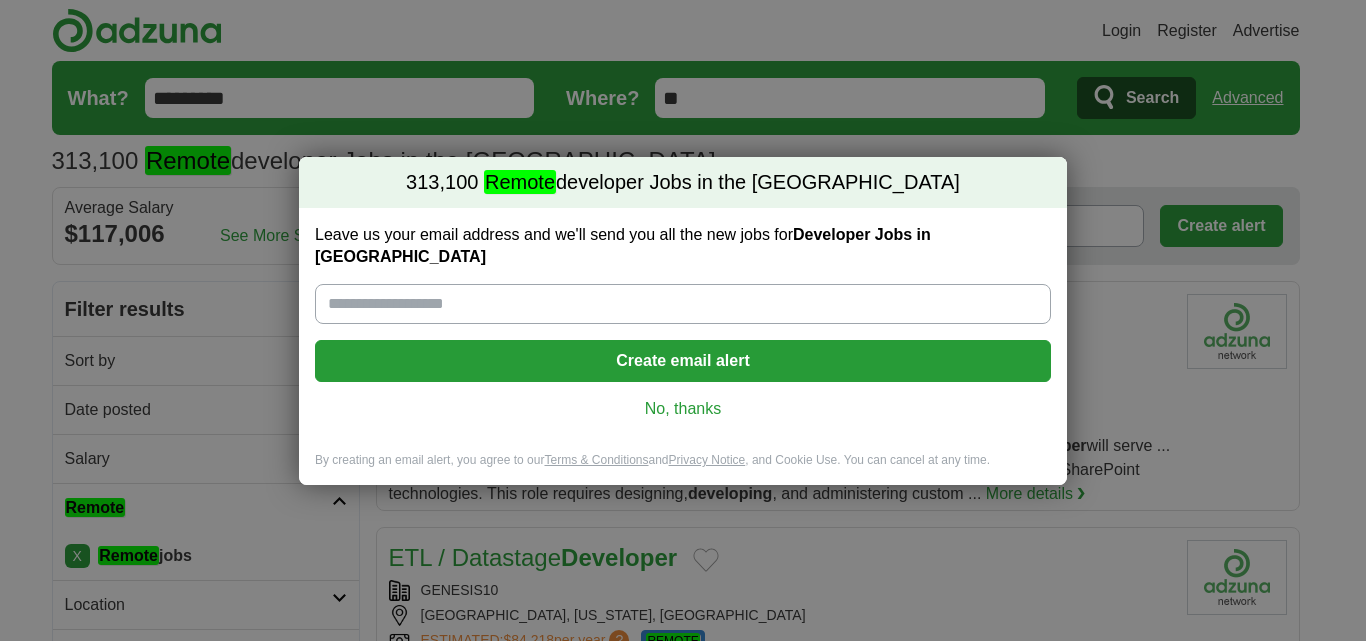 scroll, scrollTop: 0, scrollLeft: 0, axis: both 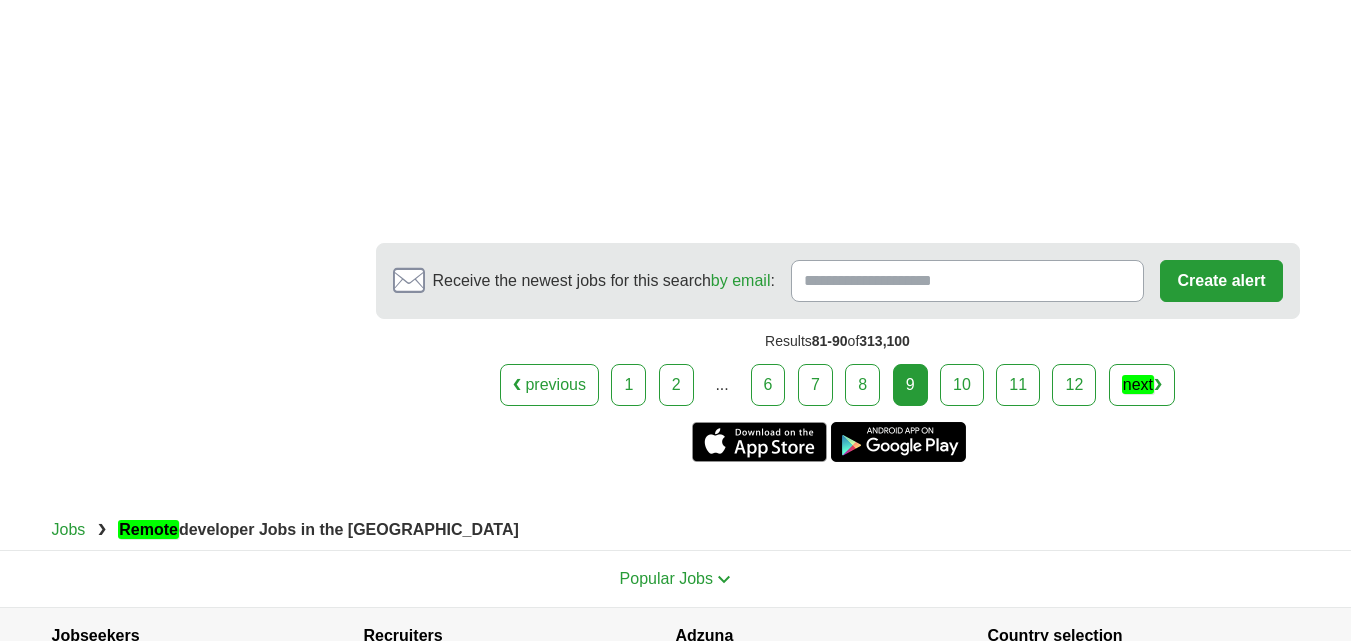click on "10" at bounding box center [962, 385] 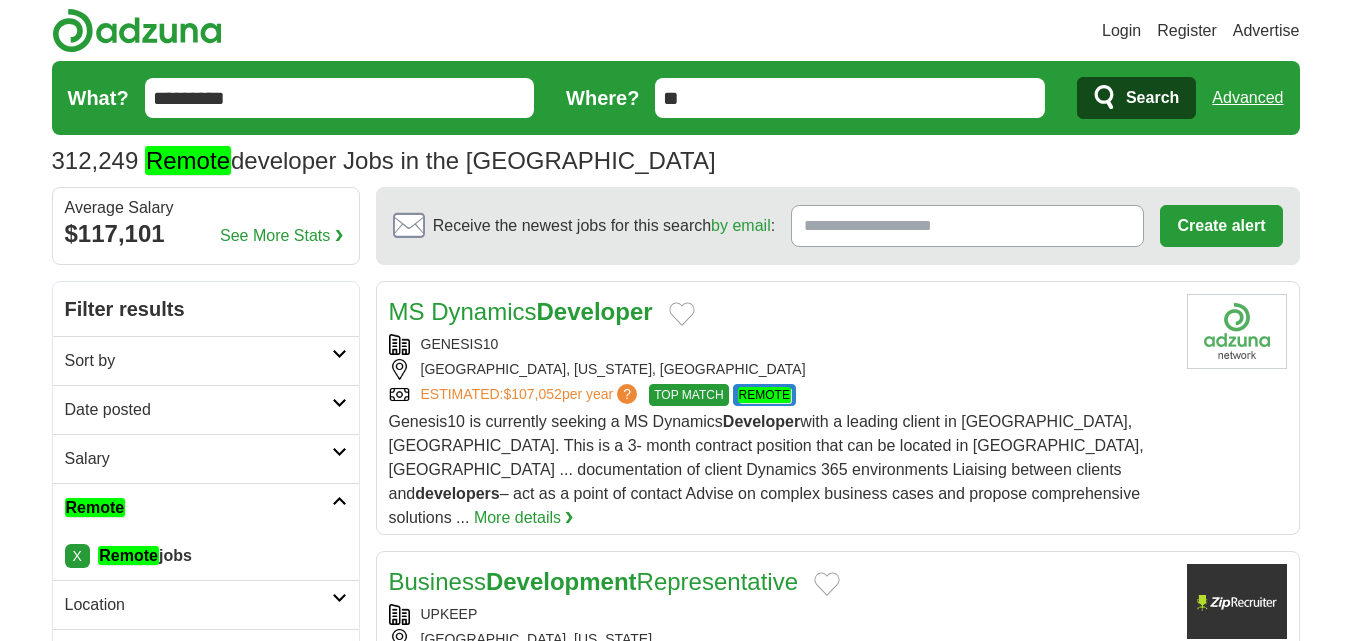 scroll, scrollTop: 0, scrollLeft: 0, axis: both 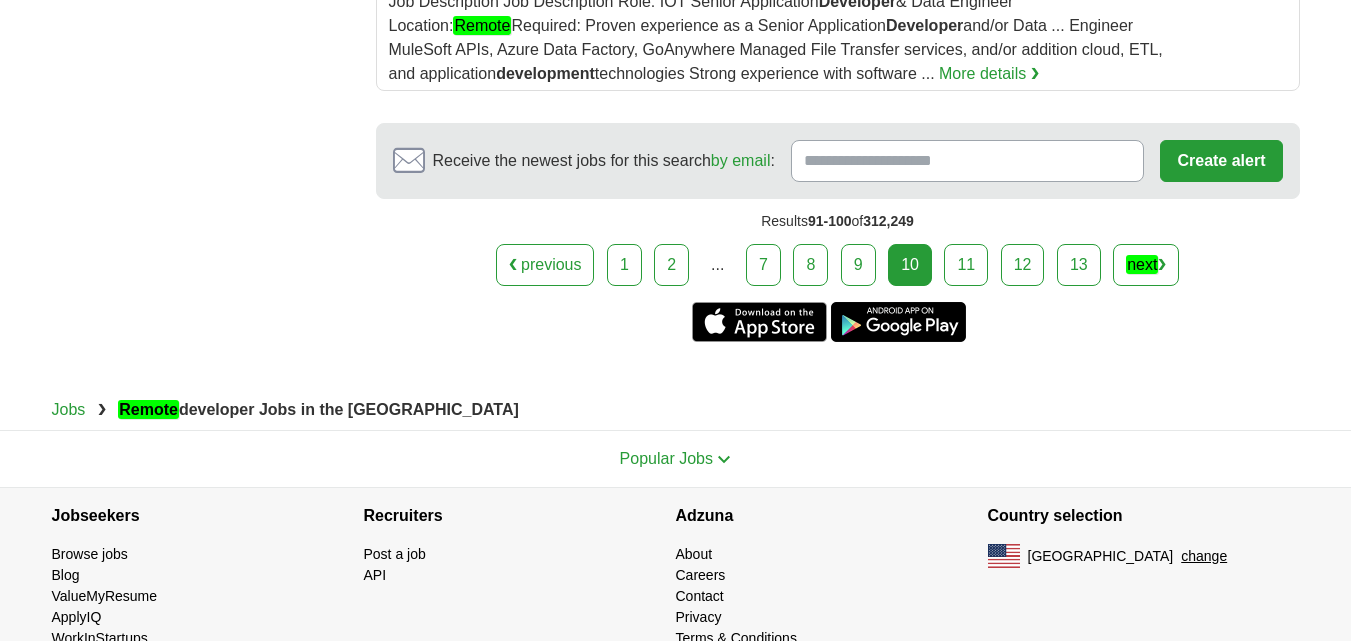 click on "11" at bounding box center (966, 265) 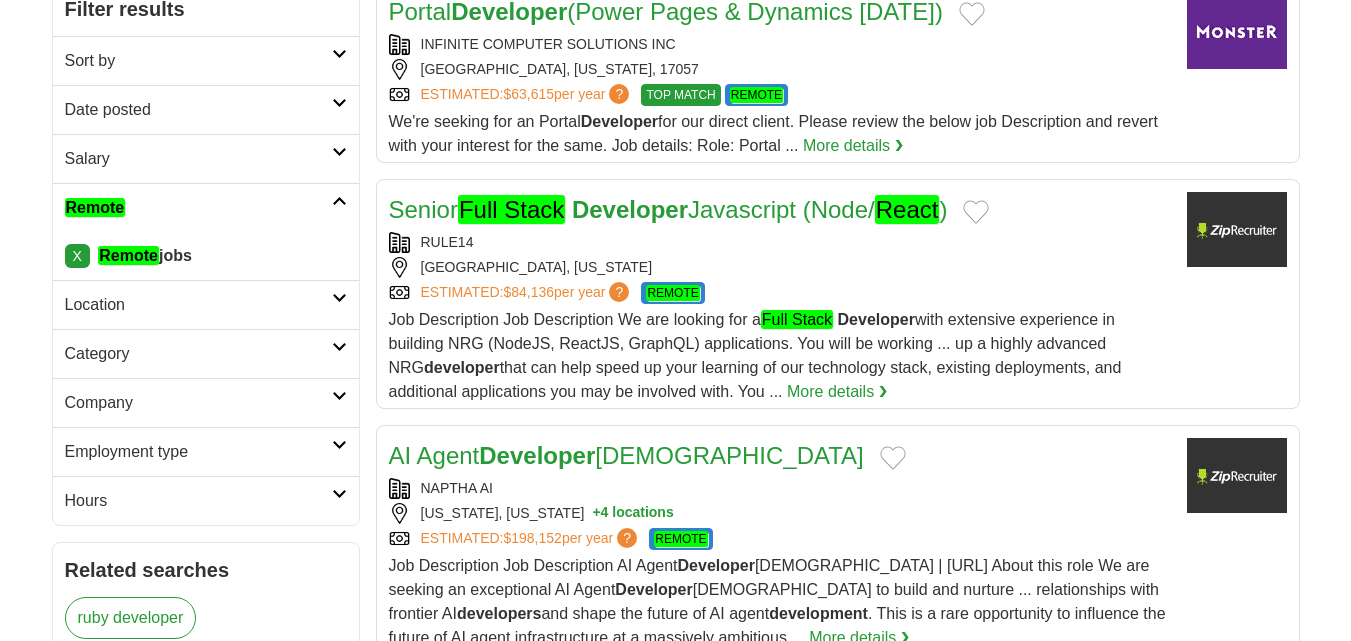 scroll, scrollTop: 300, scrollLeft: 0, axis: vertical 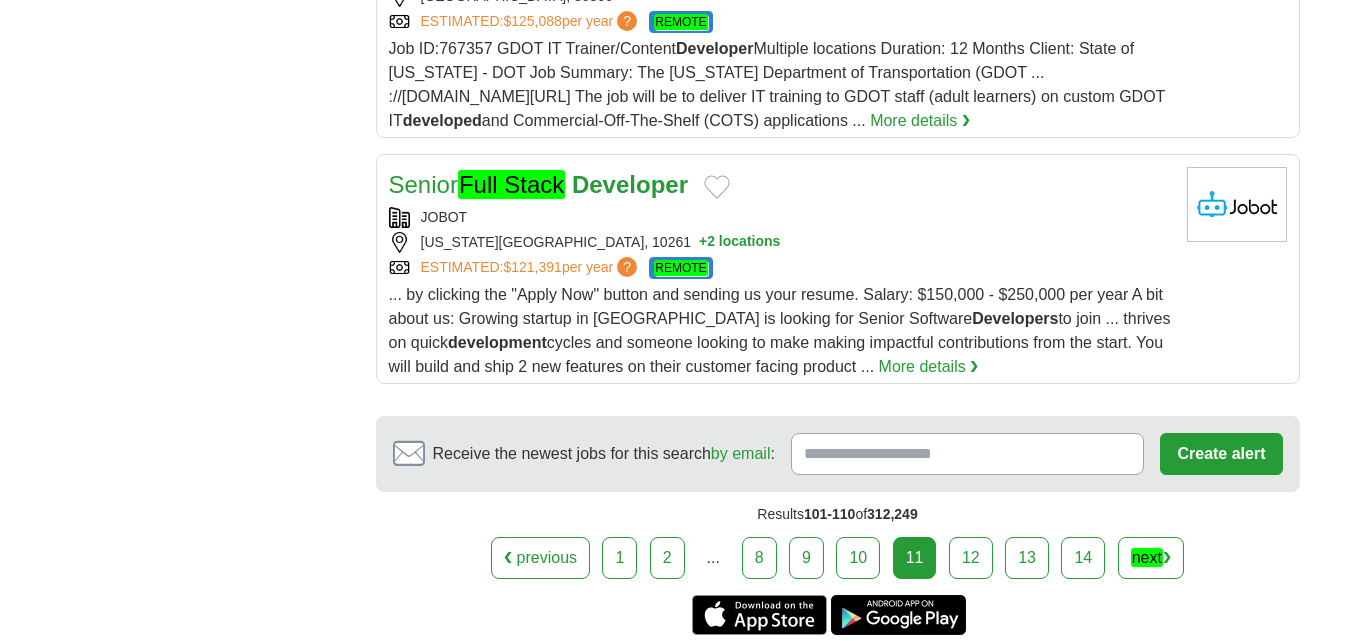 click on "12" at bounding box center [971, 558] 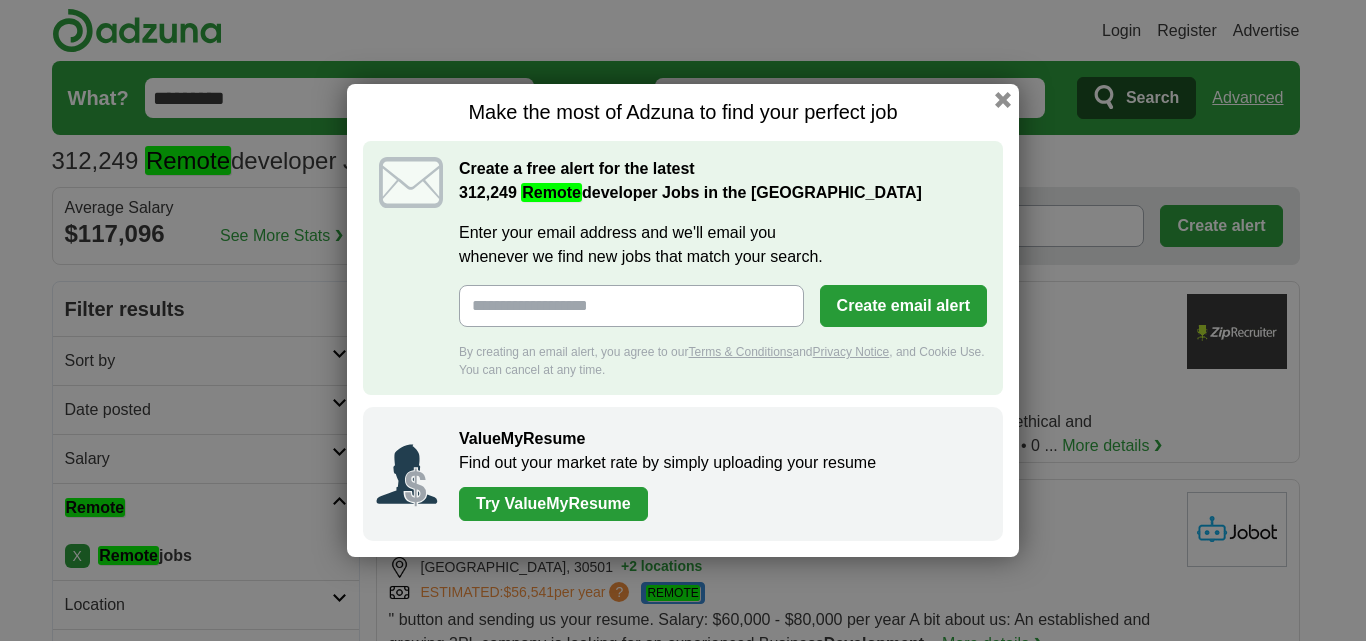 scroll, scrollTop: 0, scrollLeft: 0, axis: both 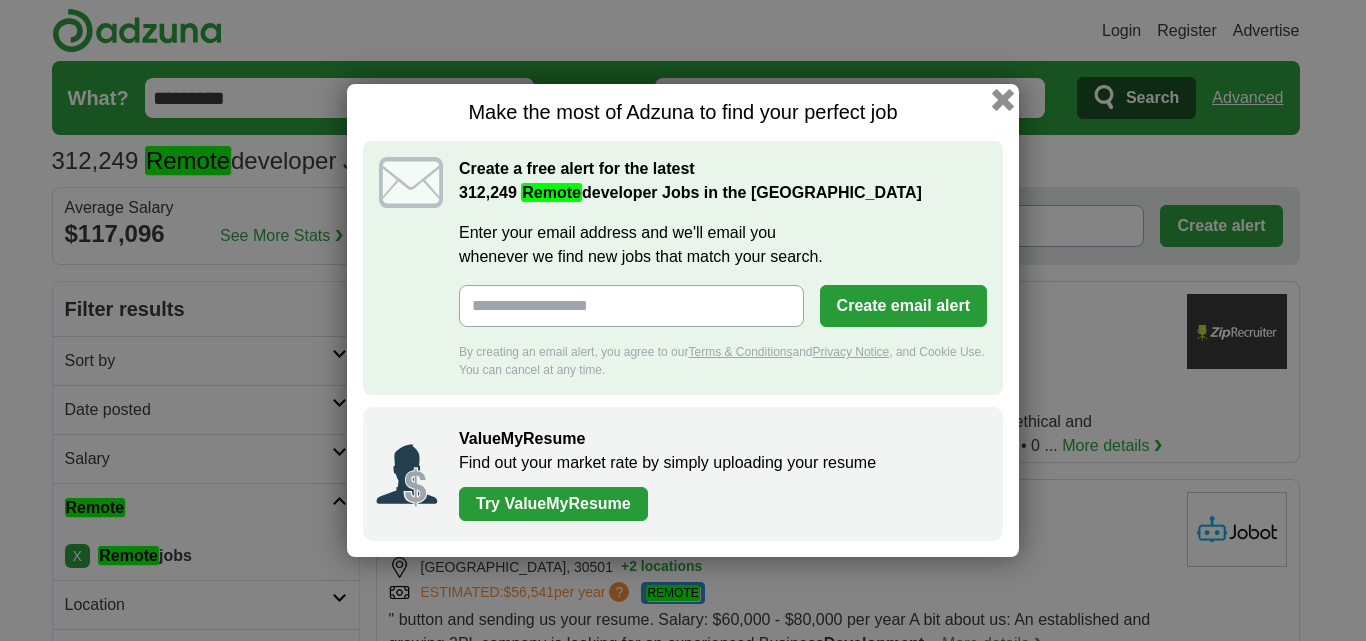 click on "Make the most of Adzuna to find your perfect job
Create a free alert for the latest
312,249
Remote  developer Jobs in the US
Enter your email address and we'll email you whenever we find new jobs that match your search.
Create email alert
By creating an email alert, you agree to our  Terms & Conditions  and  Privacy Notice , and Cookie Use. You can cancel at any time.
ValueMyResume
Find out your market rate by simply uploading your resume
Try ValueMyResume" at bounding box center (683, 320) 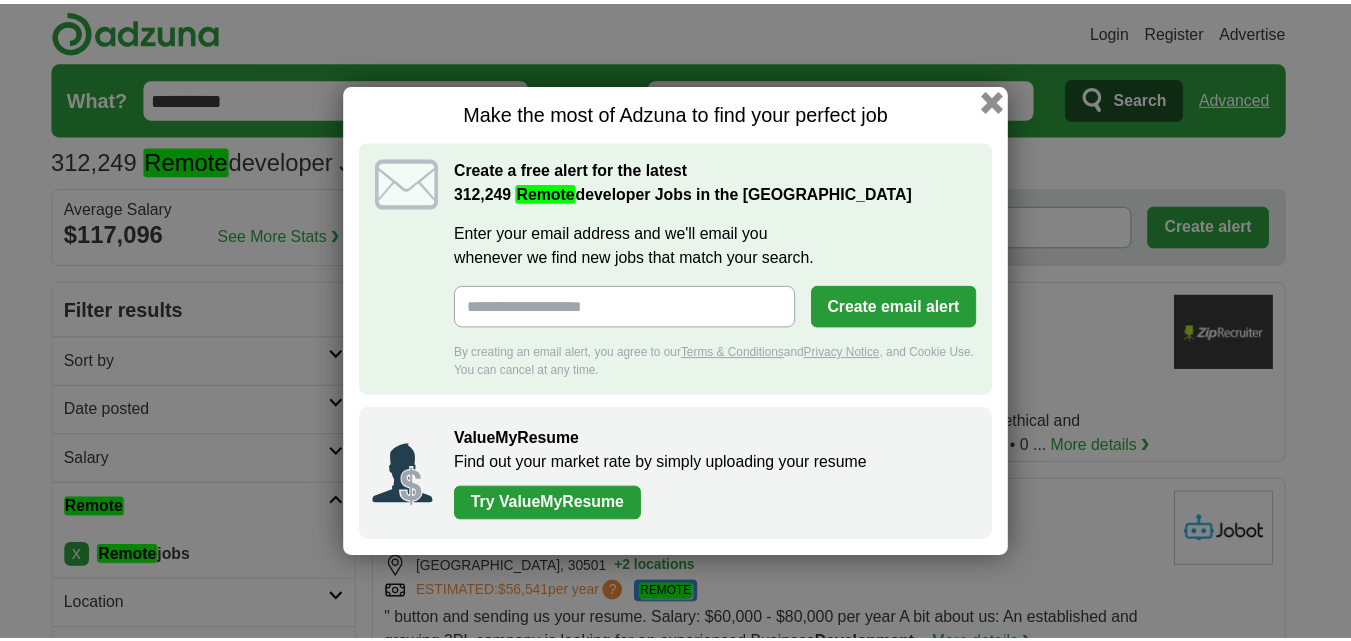 scroll, scrollTop: 0, scrollLeft: 0, axis: both 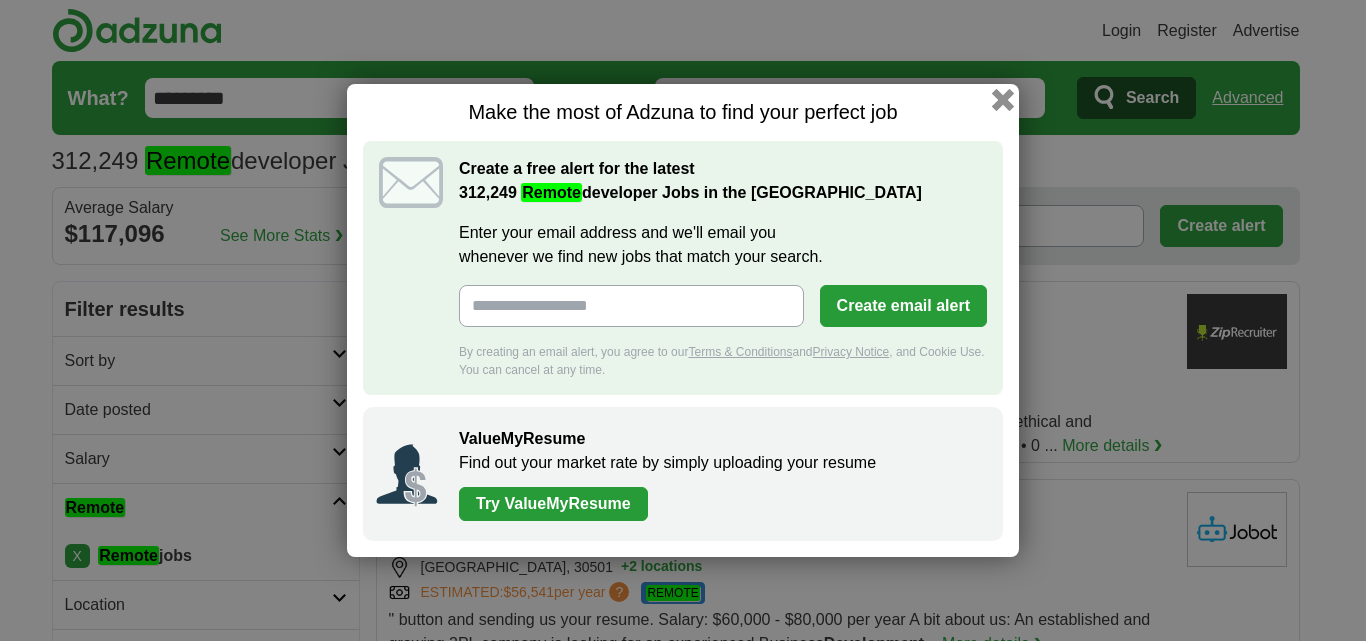 click at bounding box center (1003, 100) 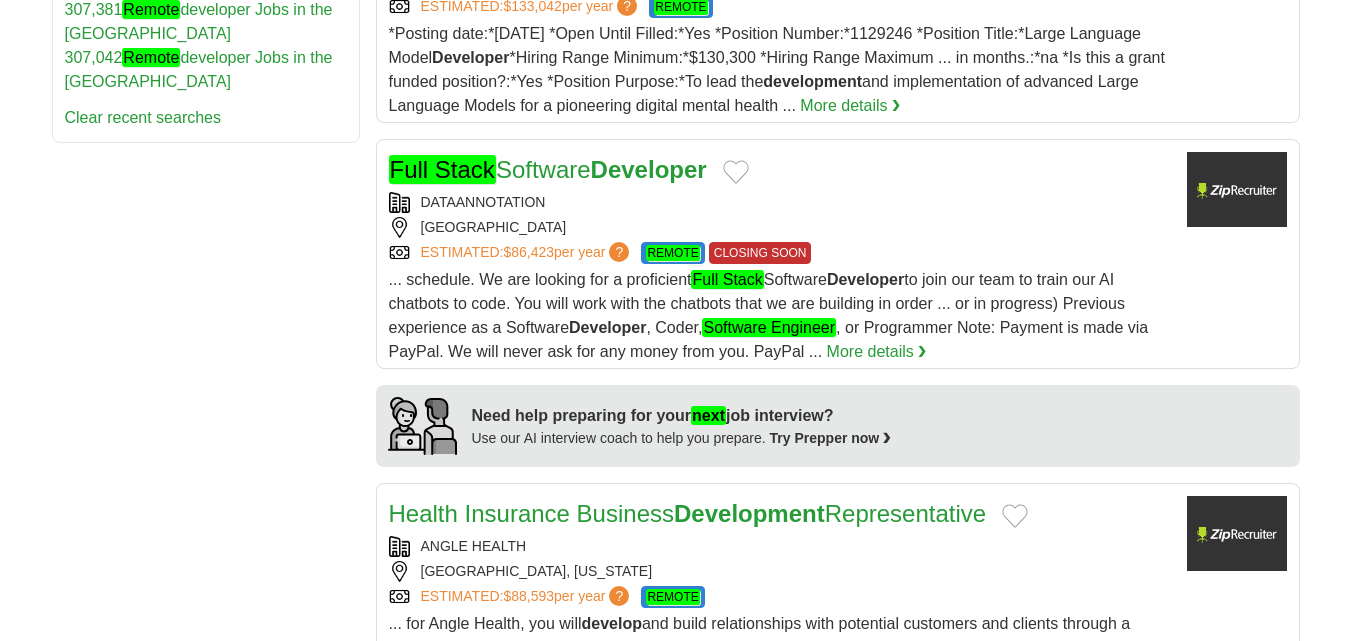 scroll, scrollTop: 1400, scrollLeft: 0, axis: vertical 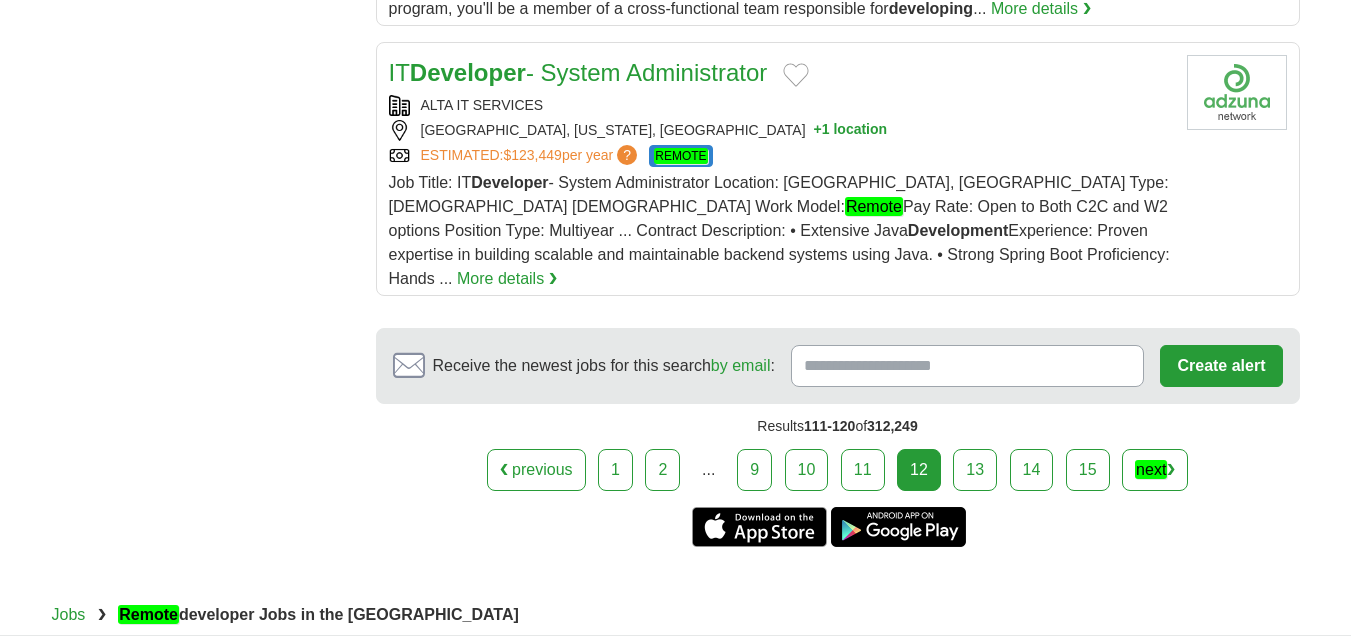 click on "13" at bounding box center [975, 470] 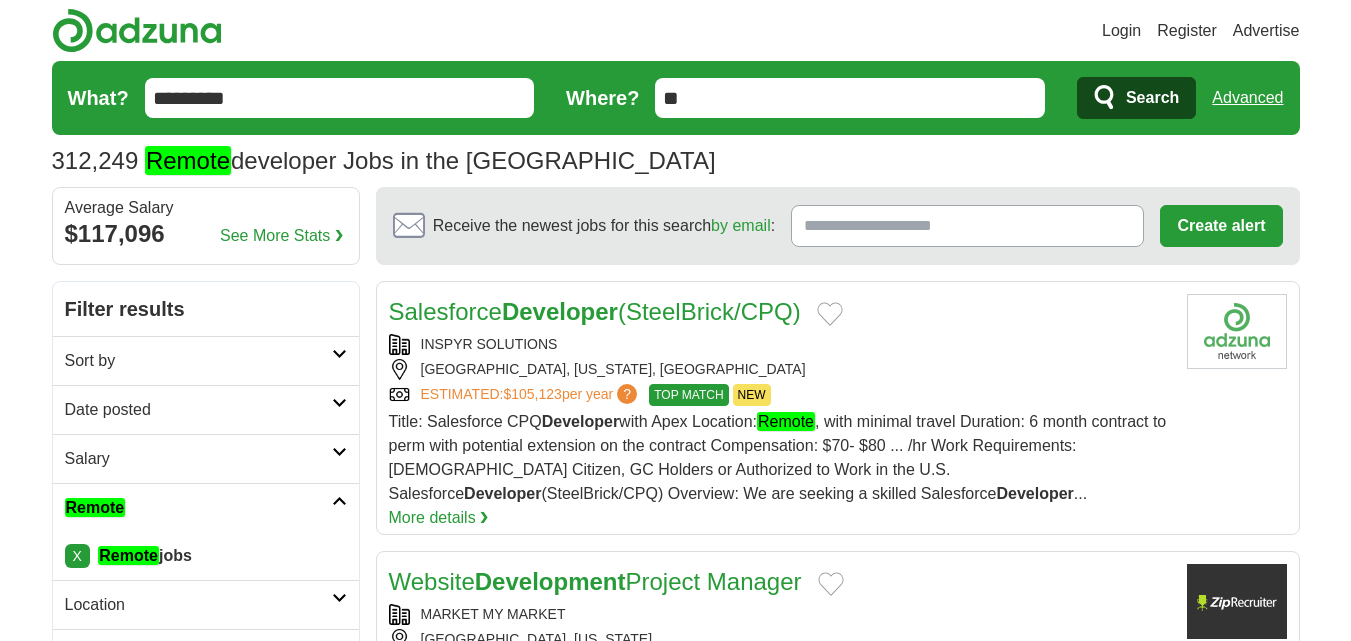 scroll, scrollTop: 0, scrollLeft: 0, axis: both 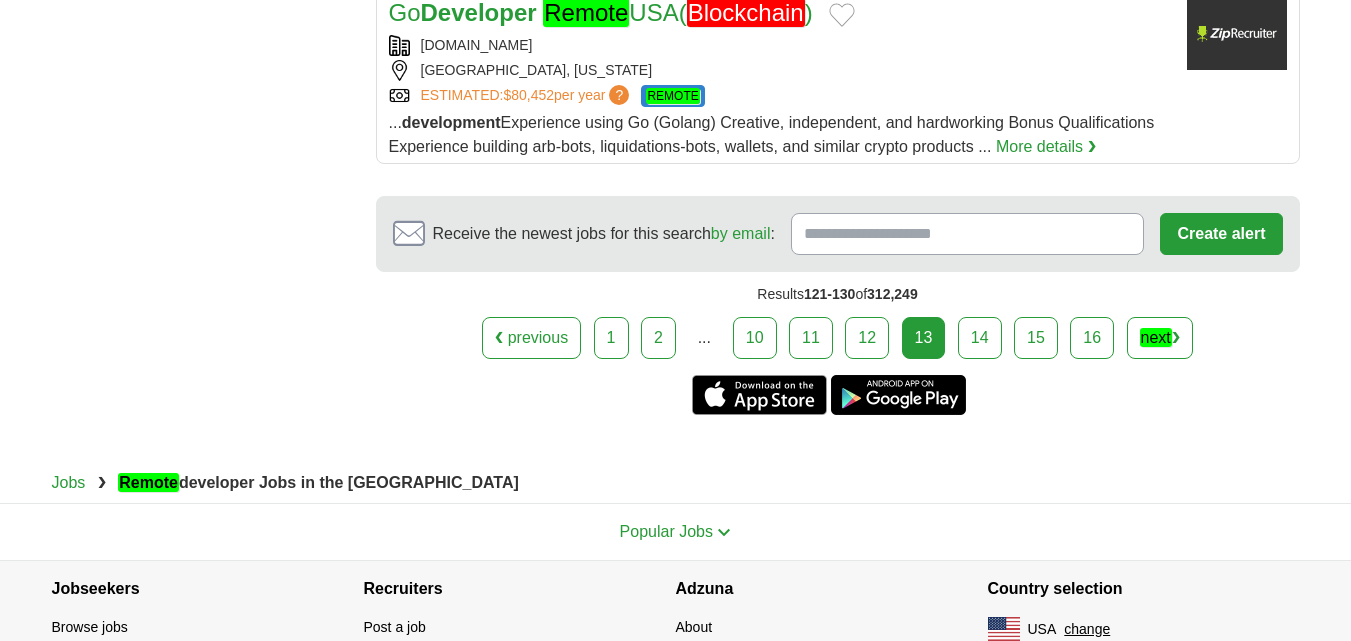 click on "14" at bounding box center [980, 338] 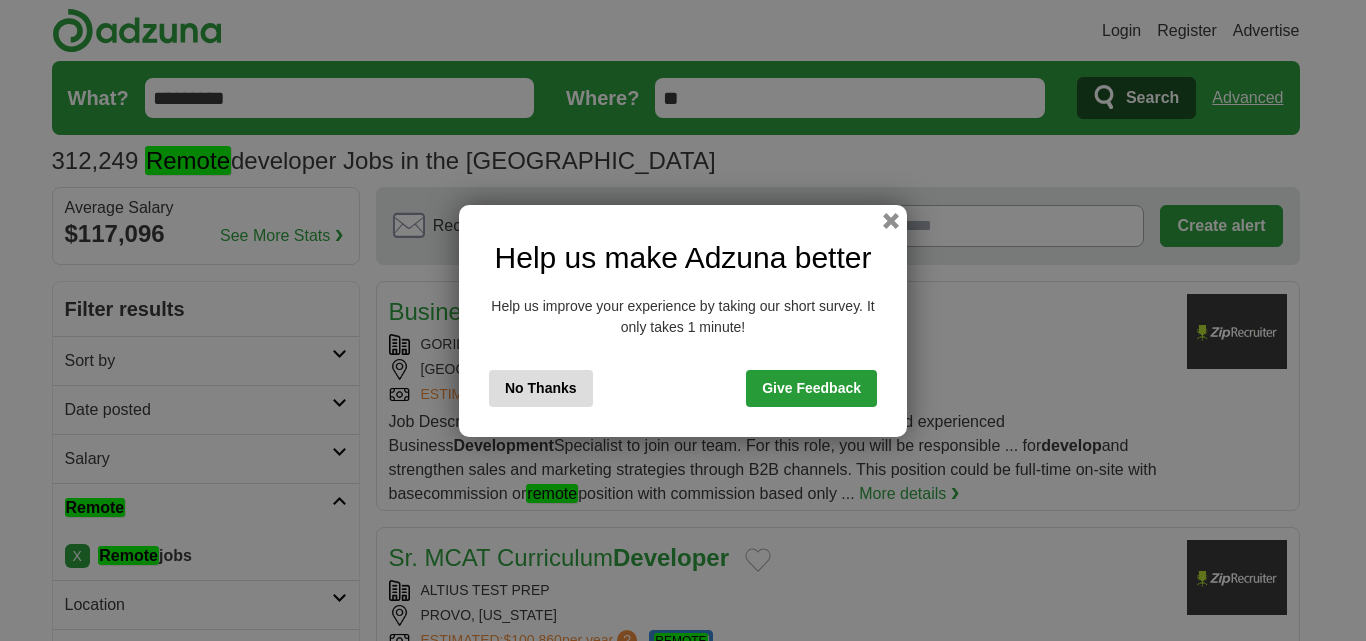 scroll, scrollTop: 0, scrollLeft: 0, axis: both 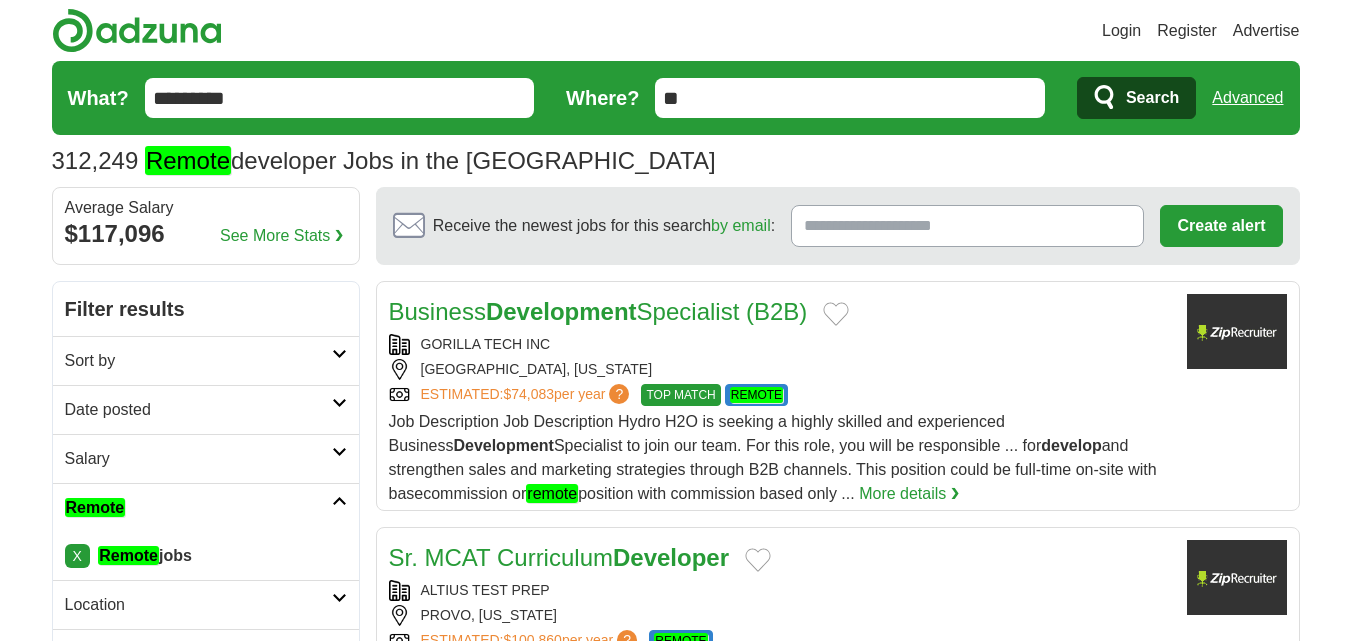 click on "*********" at bounding box center (340, 98) 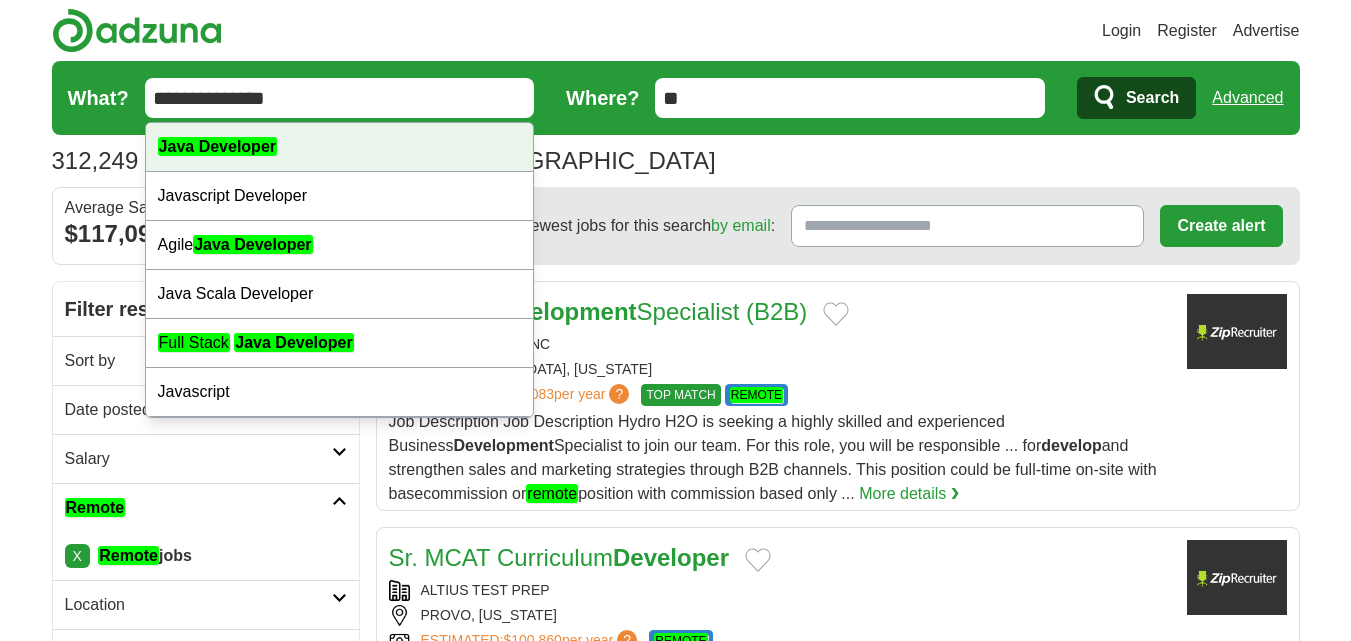 click on "Java Developer" 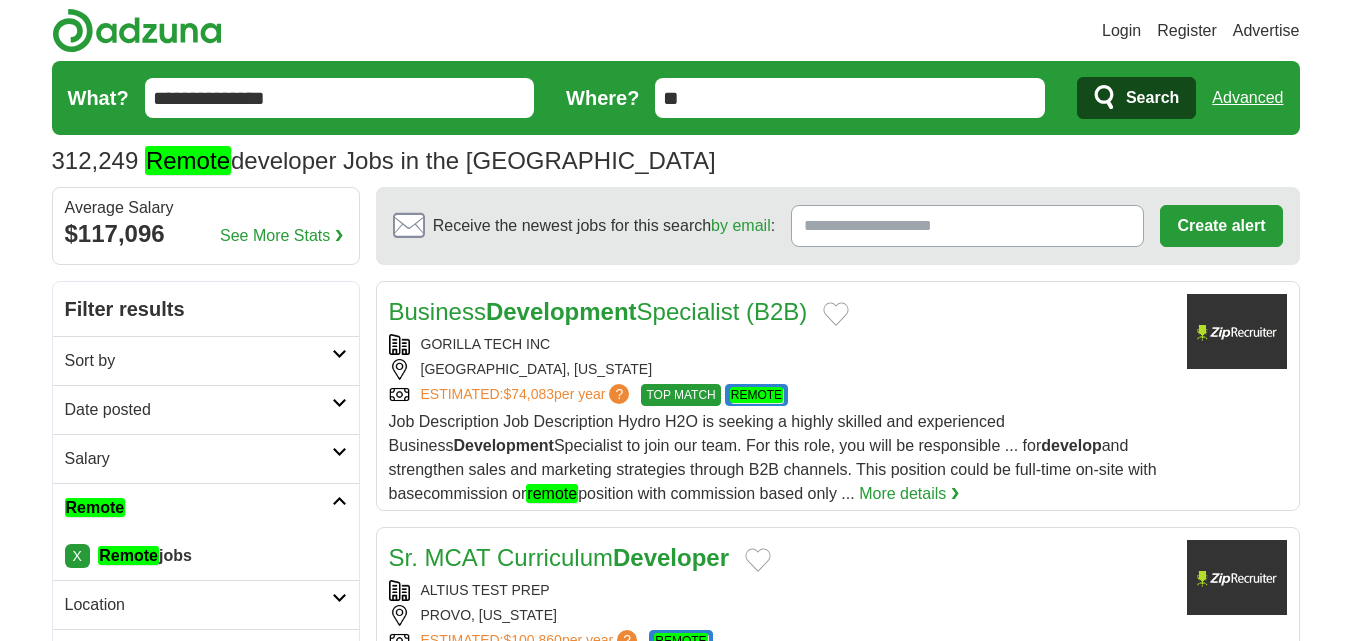 click on "Search" at bounding box center [1152, 98] 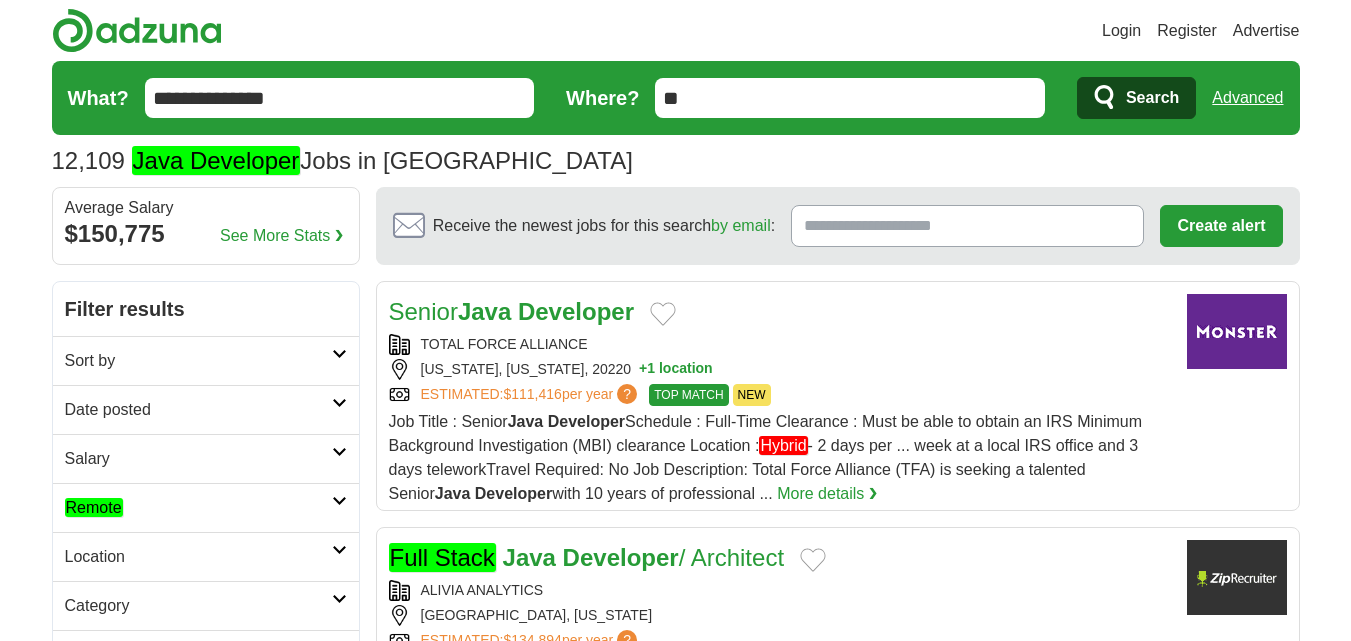 scroll, scrollTop: 0, scrollLeft: 0, axis: both 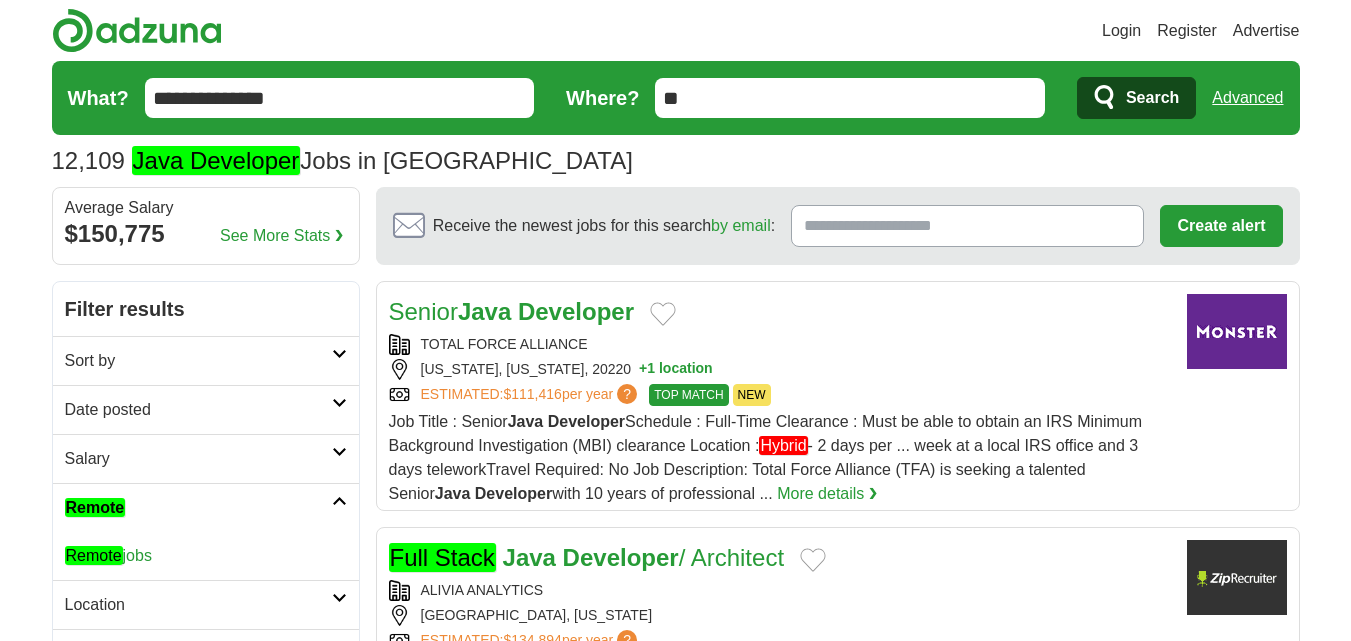 click on "Remote  jobs" at bounding box center (108, 555) 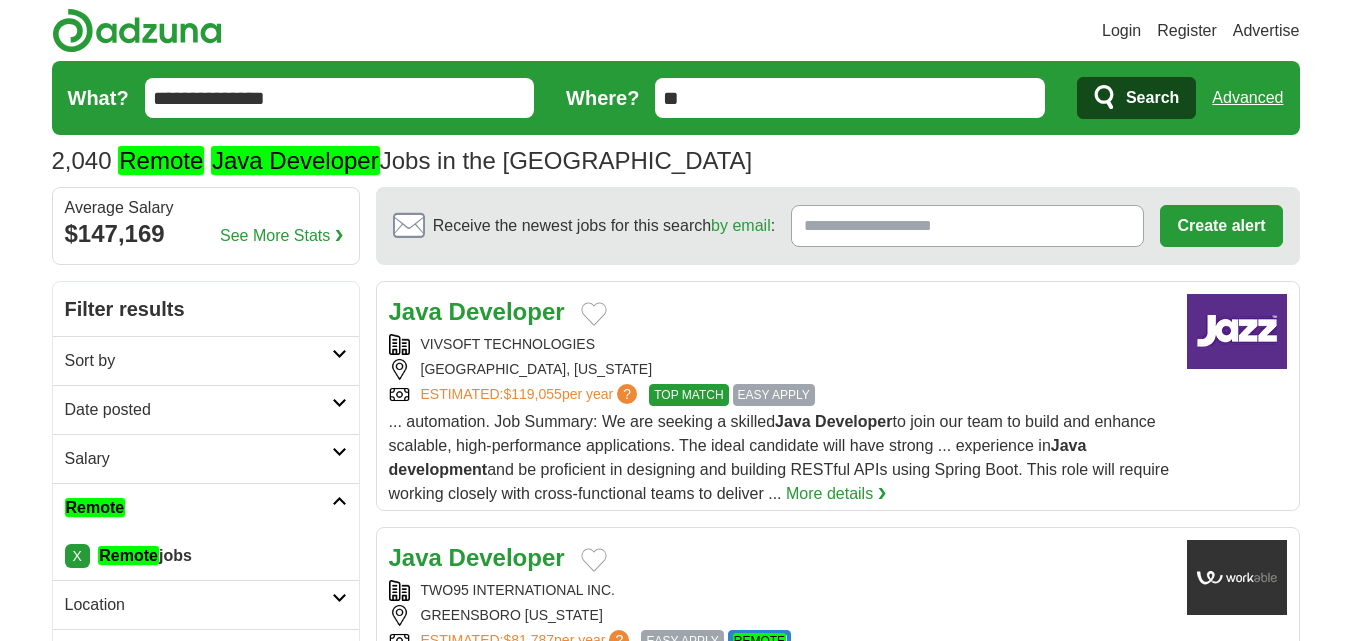scroll, scrollTop: 0, scrollLeft: 0, axis: both 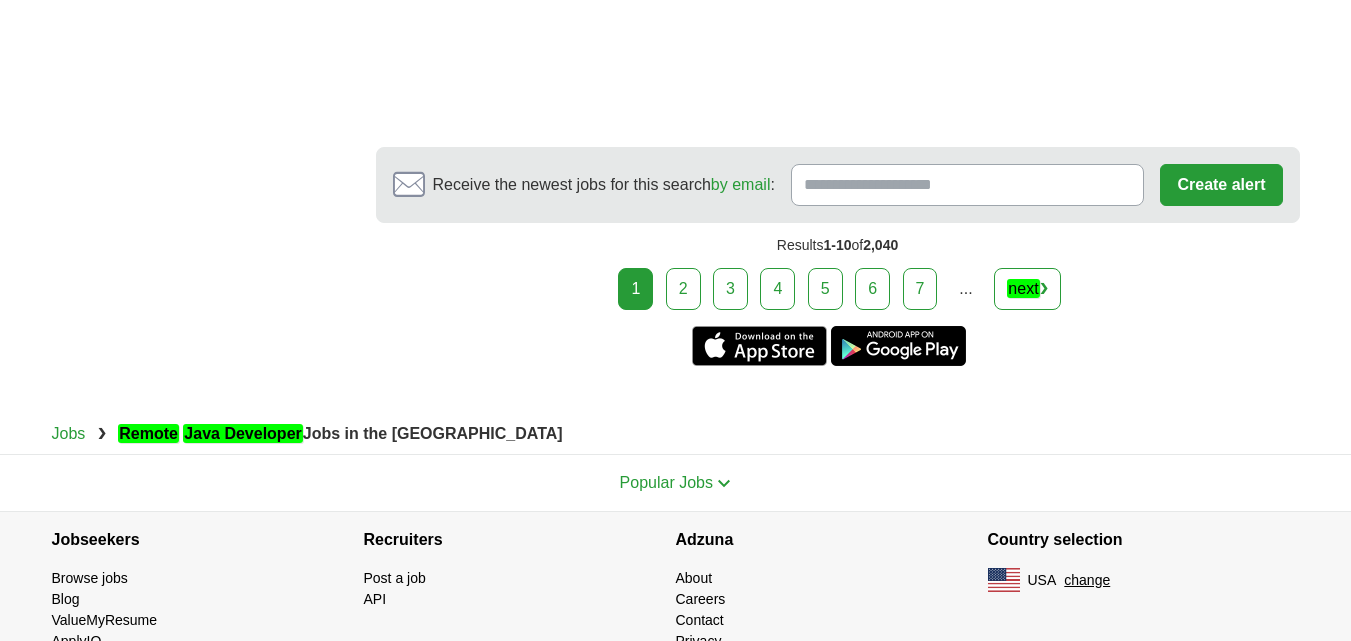click on "2" at bounding box center [683, 289] 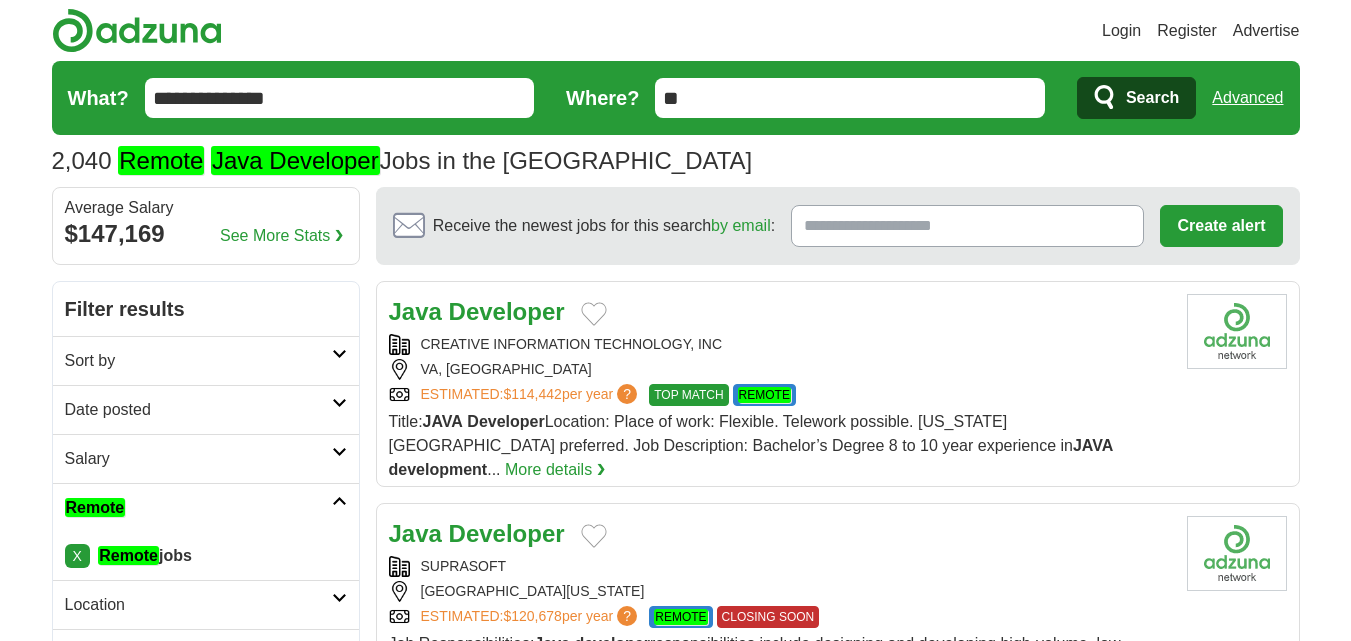scroll, scrollTop: 0, scrollLeft: 0, axis: both 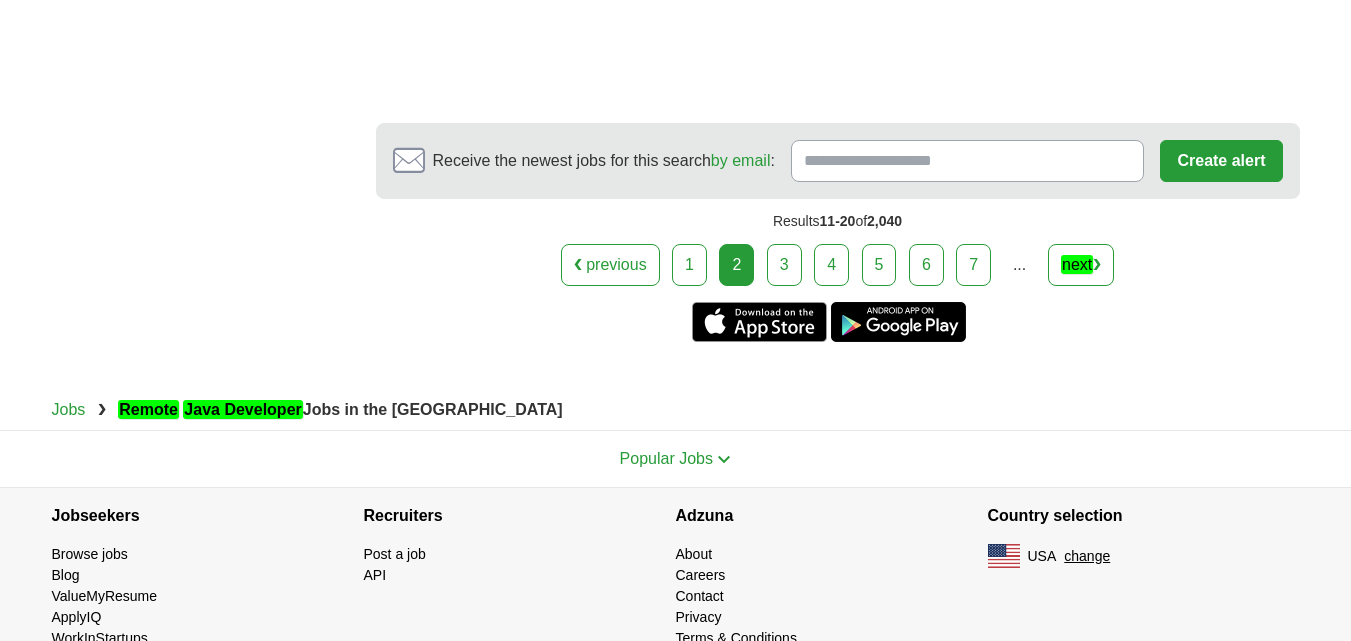 click on "3" at bounding box center (784, 265) 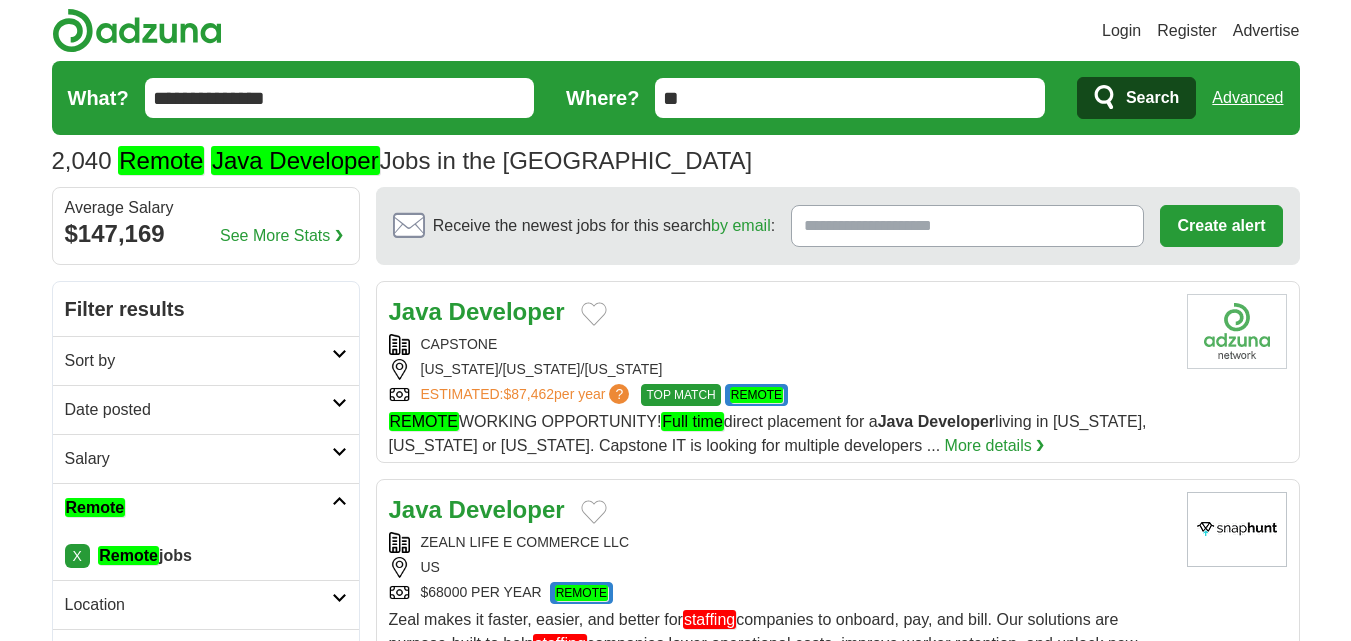 scroll, scrollTop: 200, scrollLeft: 0, axis: vertical 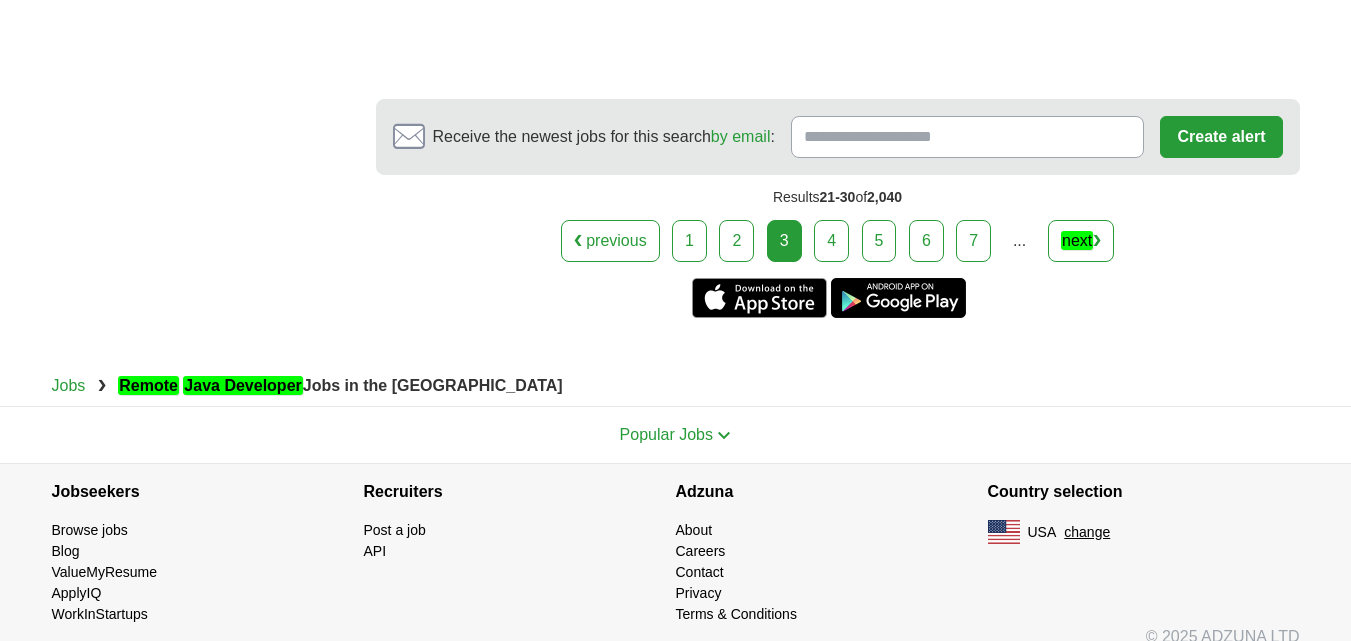 click on "4" at bounding box center (831, 241) 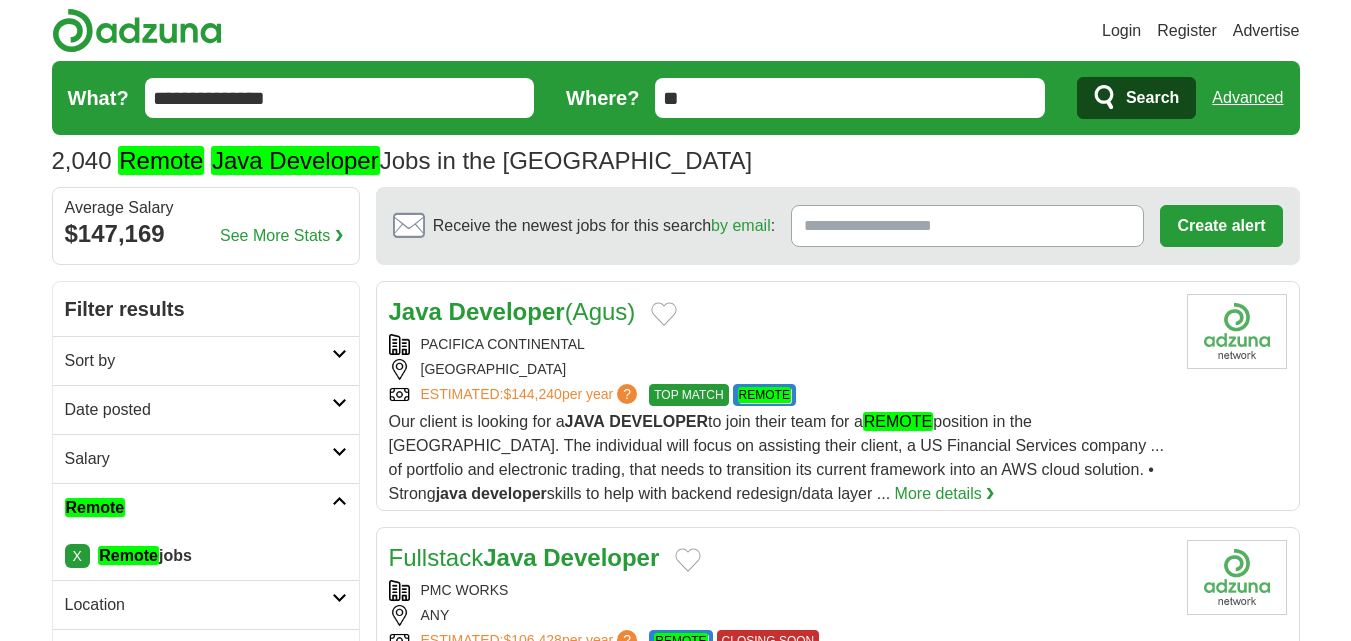 scroll, scrollTop: 200, scrollLeft: 0, axis: vertical 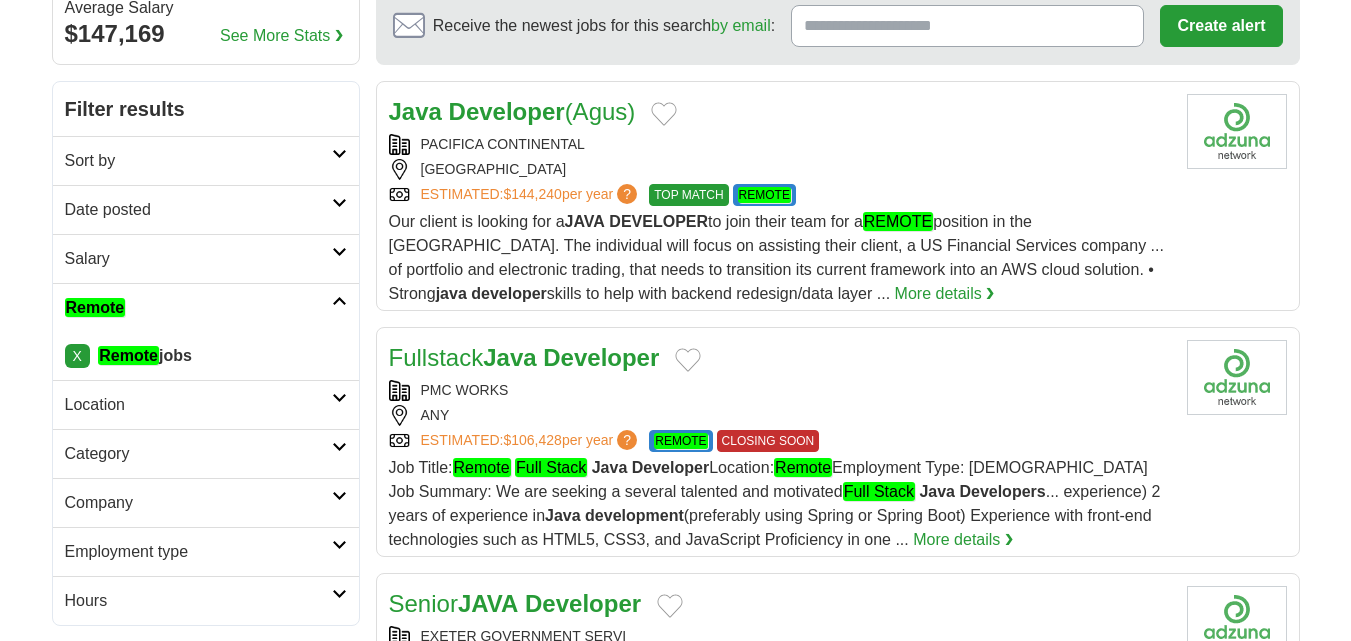 drag, startPoint x: 528, startPoint y: 376, endPoint x: 459, endPoint y: 340, distance: 77.82673 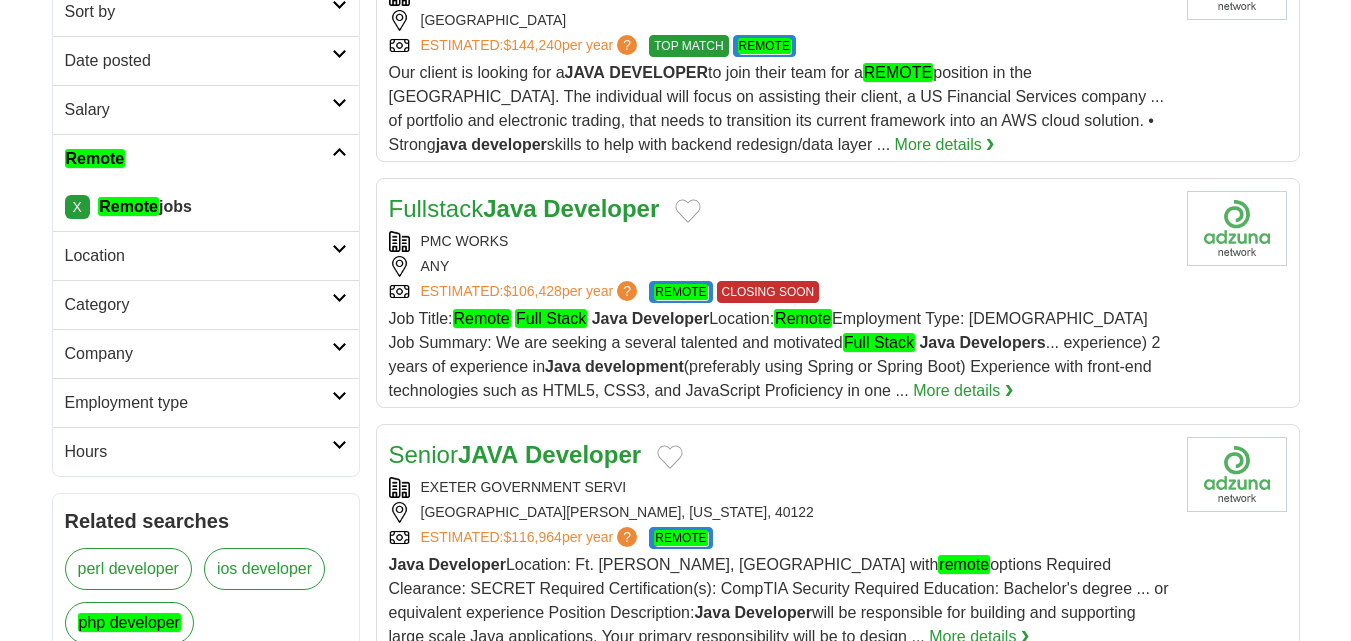 scroll, scrollTop: 500, scrollLeft: 0, axis: vertical 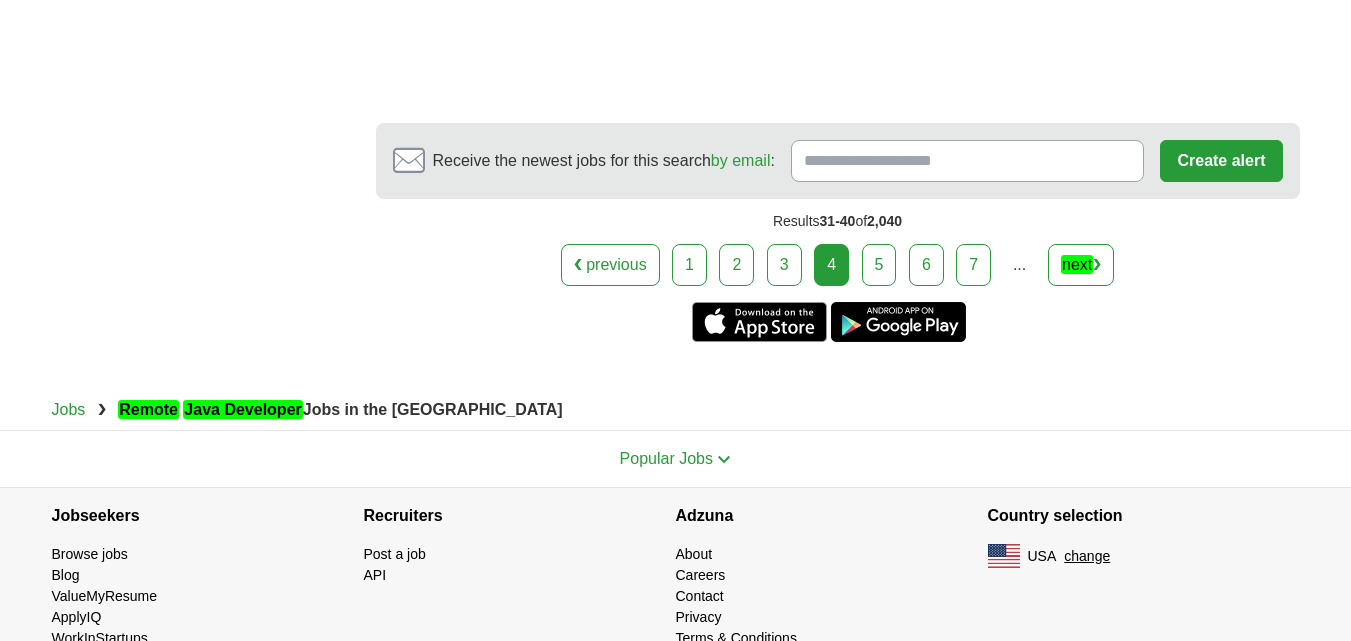 click on "5" at bounding box center [879, 265] 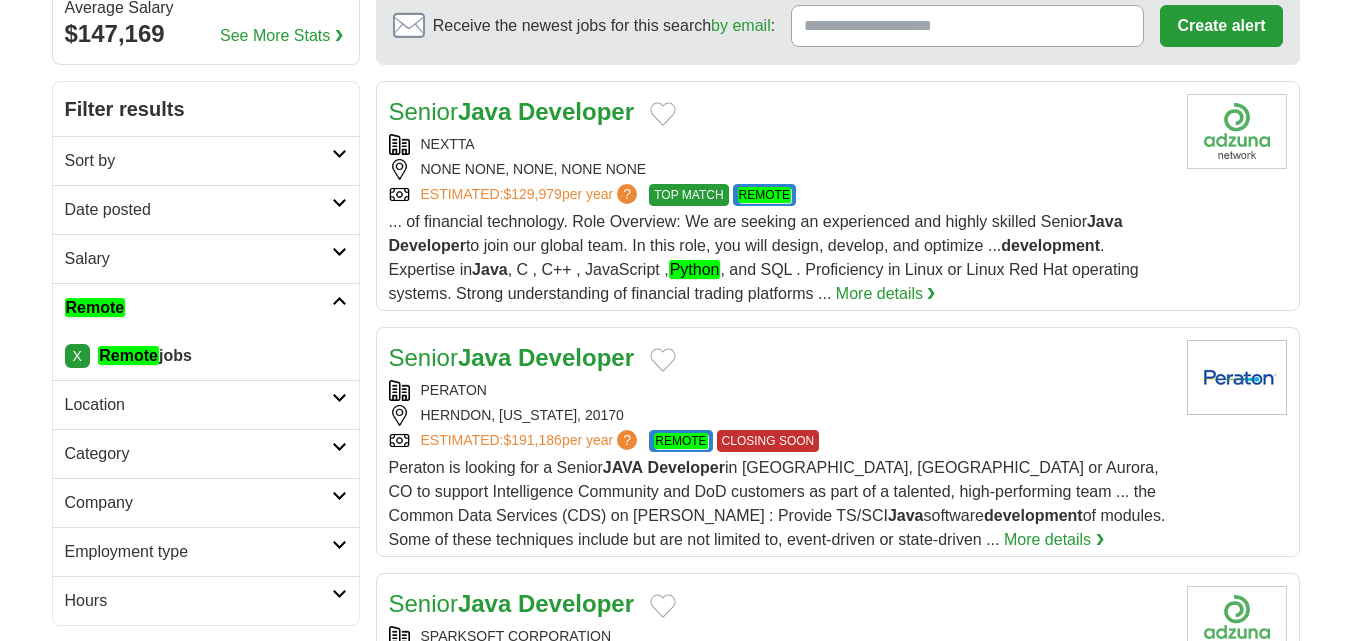 scroll, scrollTop: 200, scrollLeft: 0, axis: vertical 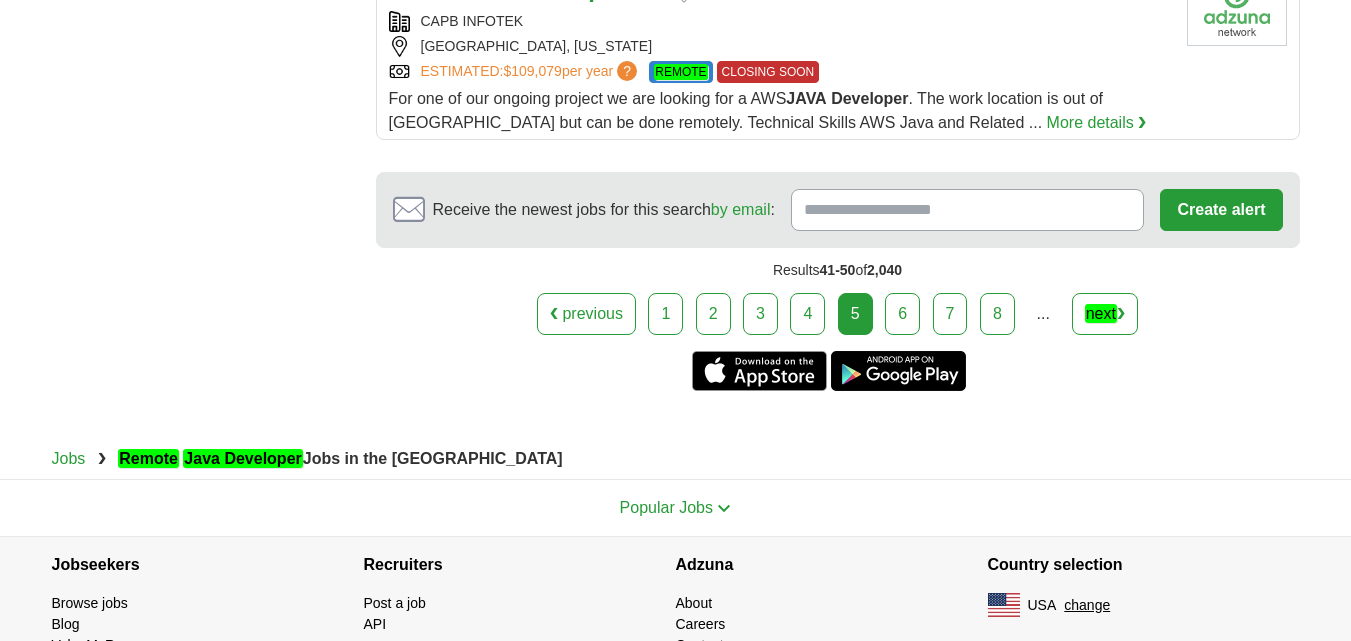 click on "6" at bounding box center [902, 314] 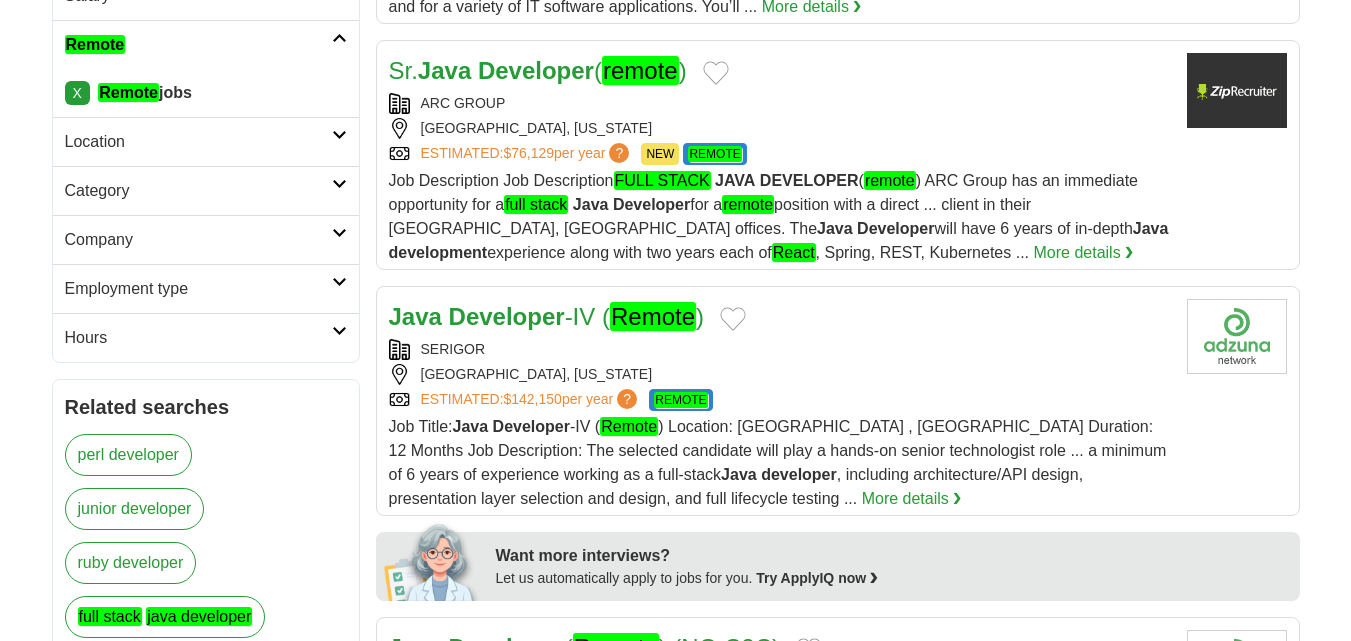scroll, scrollTop: 600, scrollLeft: 0, axis: vertical 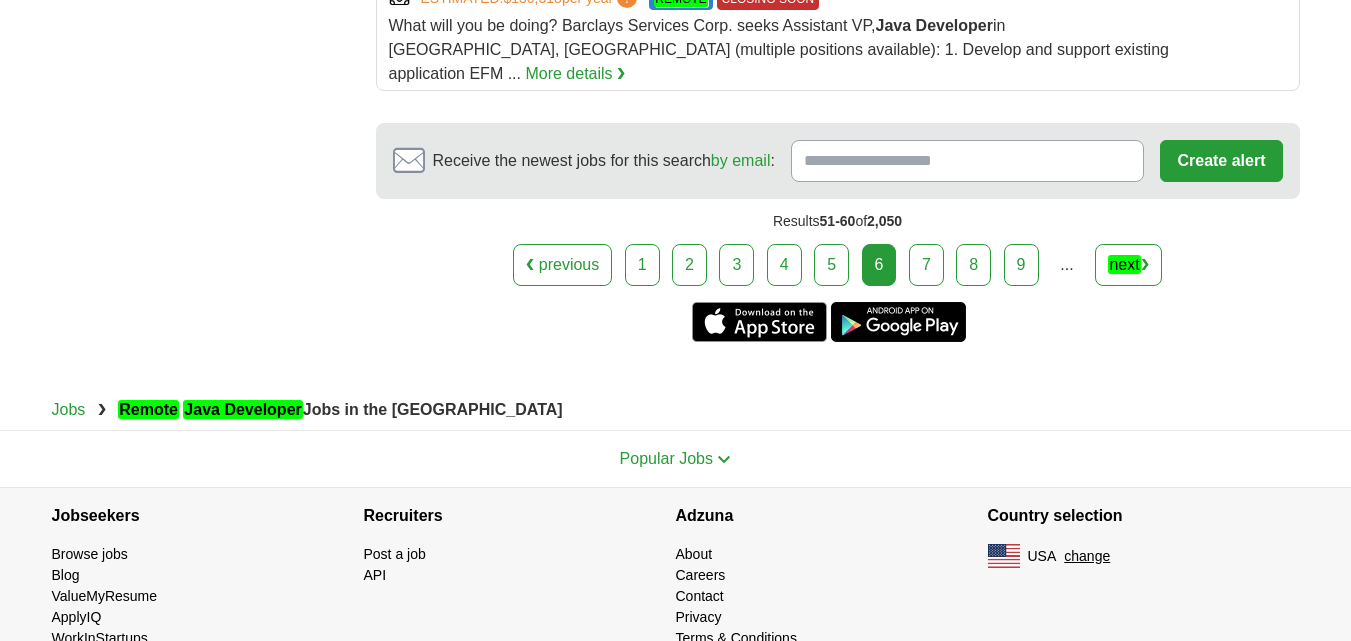 click on "7" at bounding box center [926, 265] 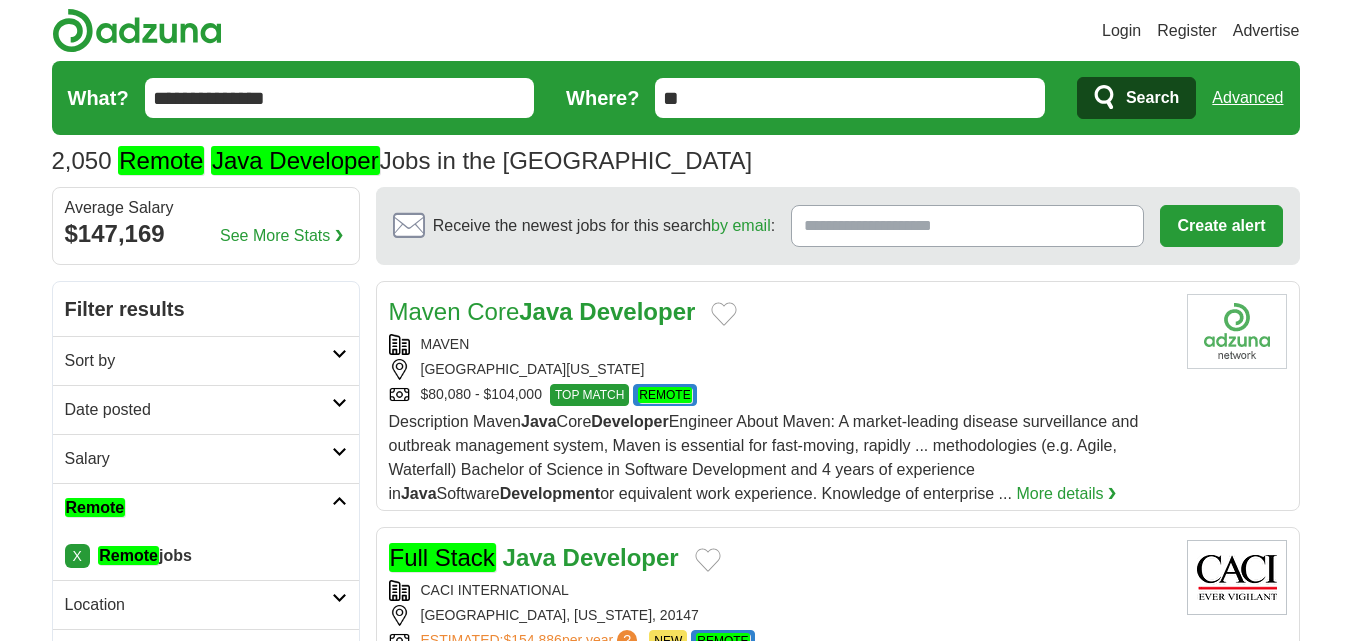 scroll, scrollTop: 600, scrollLeft: 0, axis: vertical 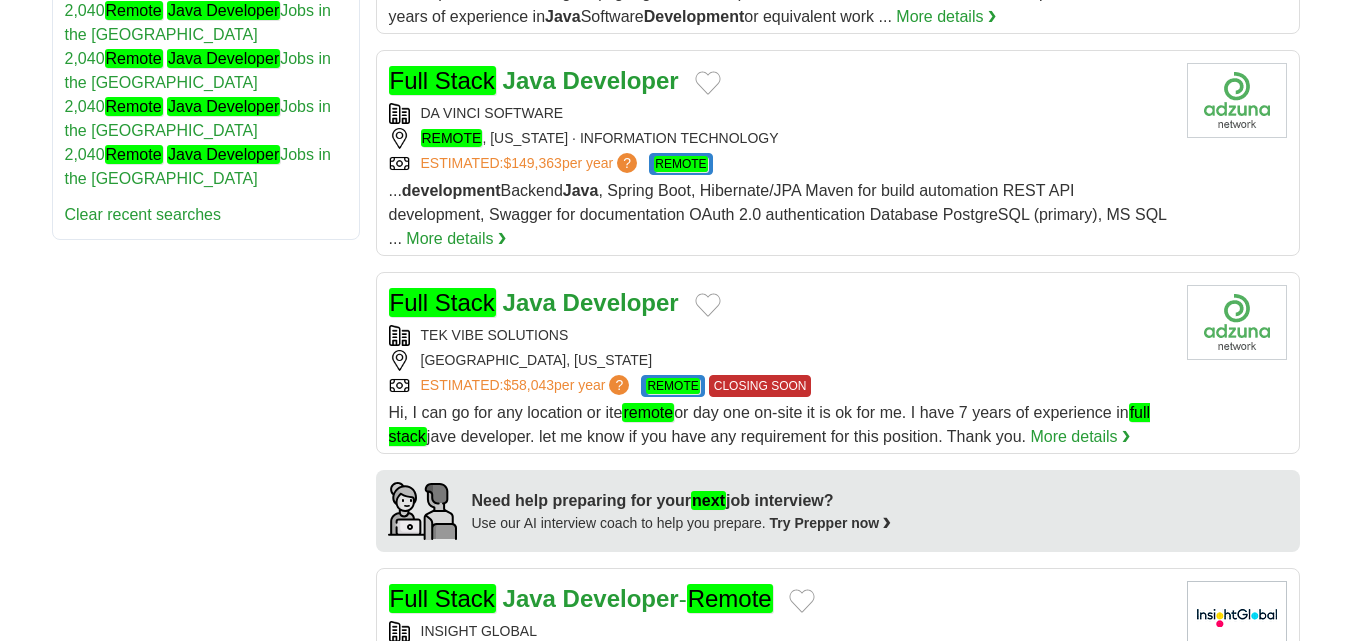 drag, startPoint x: 540, startPoint y: 319, endPoint x: 517, endPoint y: 303, distance: 28.01785 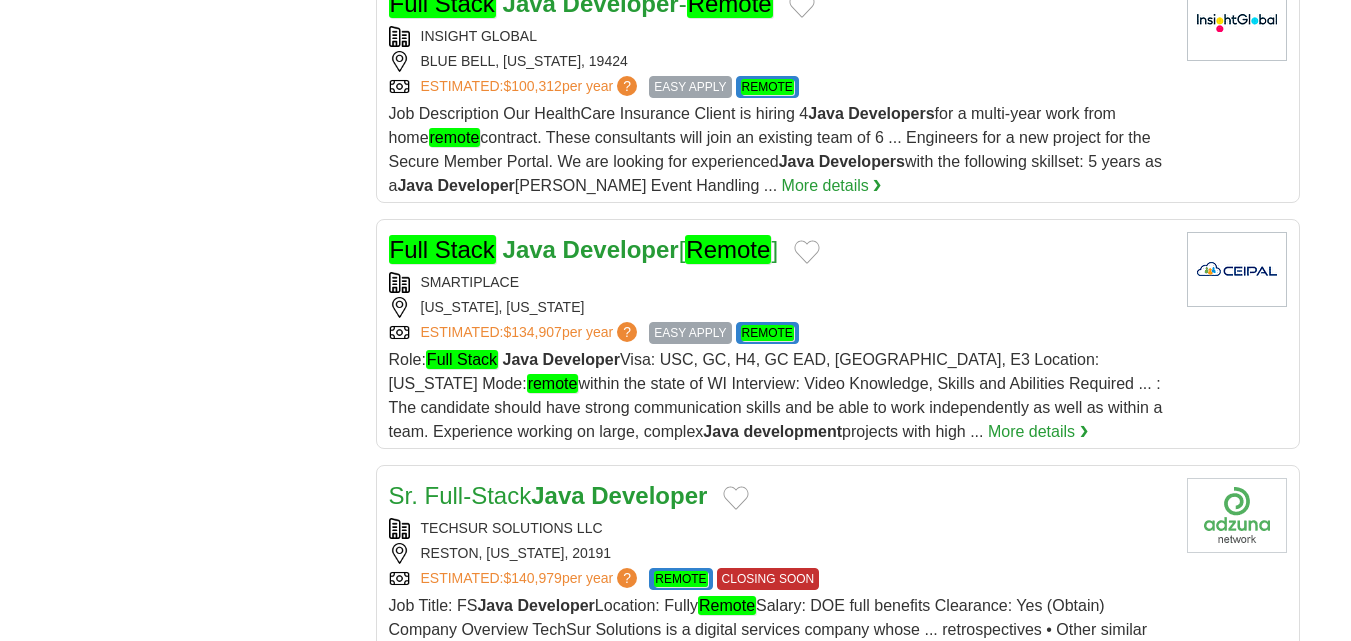 scroll, scrollTop: 1900, scrollLeft: 0, axis: vertical 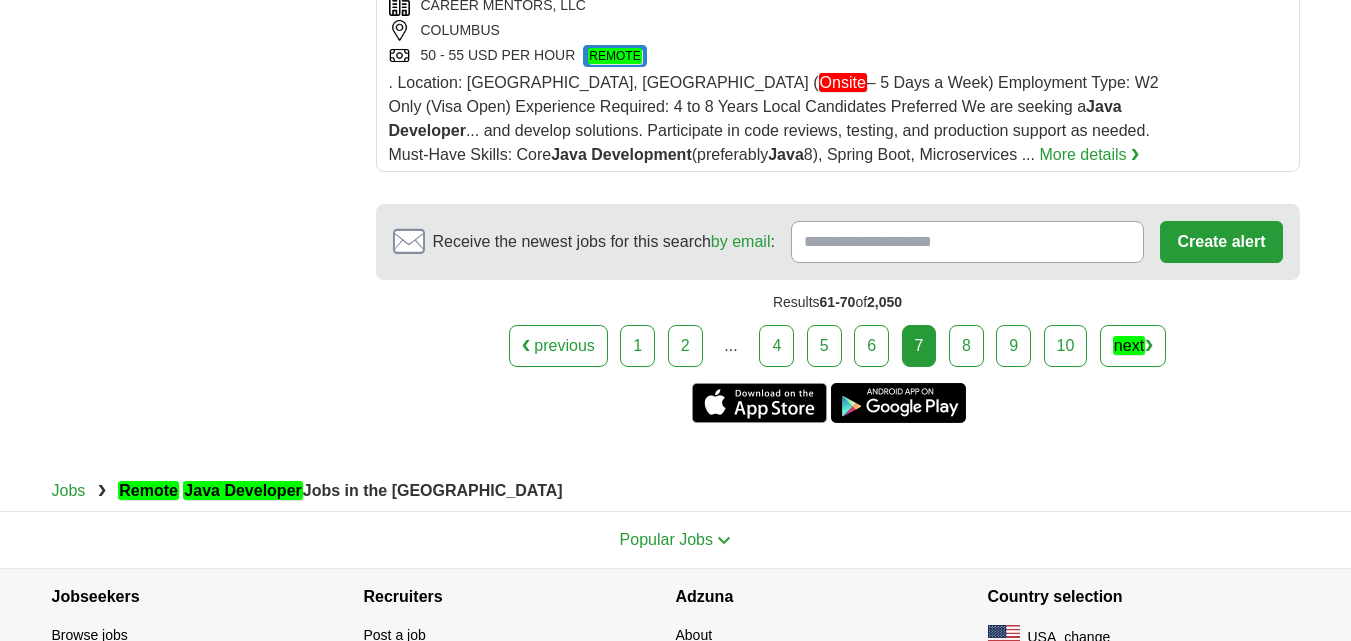 click on "8" at bounding box center [966, 346] 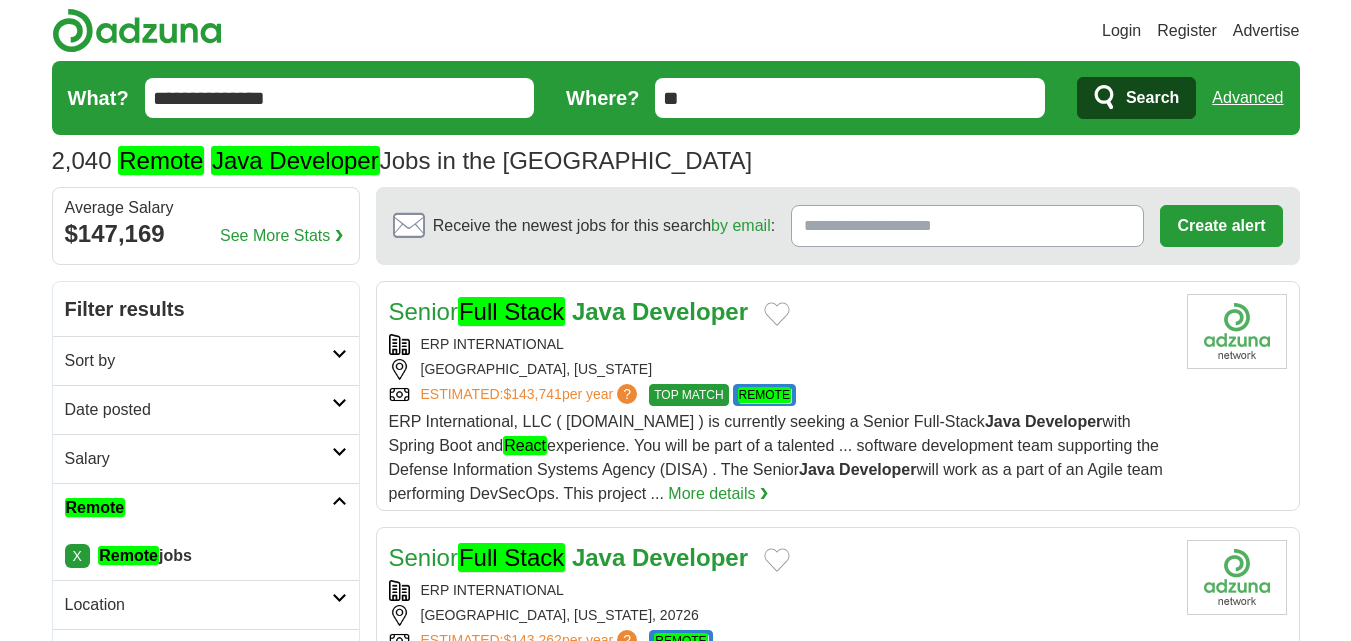 scroll, scrollTop: 0, scrollLeft: 0, axis: both 